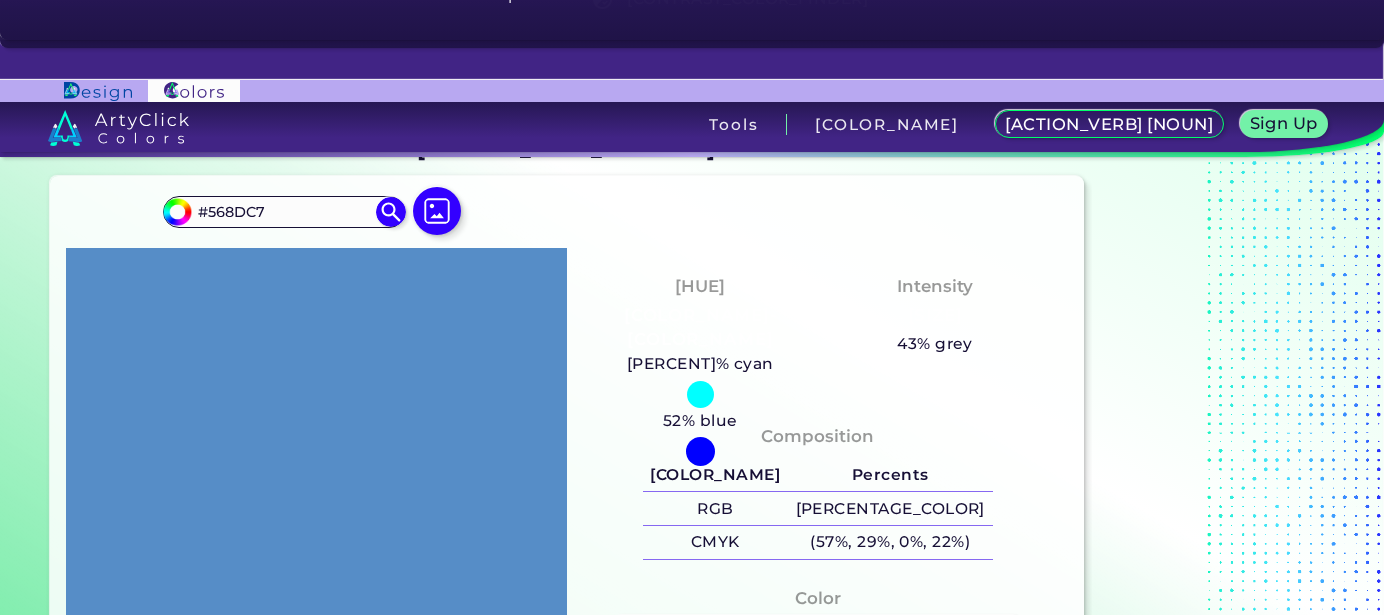scroll, scrollTop: 0, scrollLeft: 0, axis: both 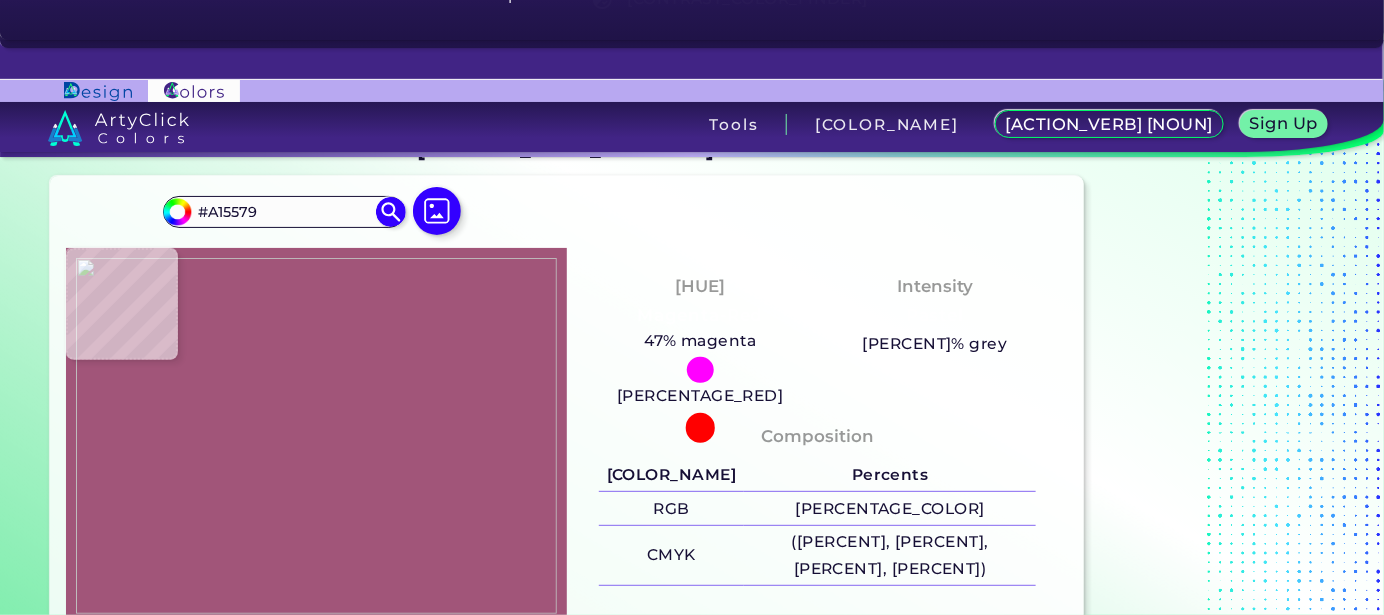 click at bounding box center (316, 436) 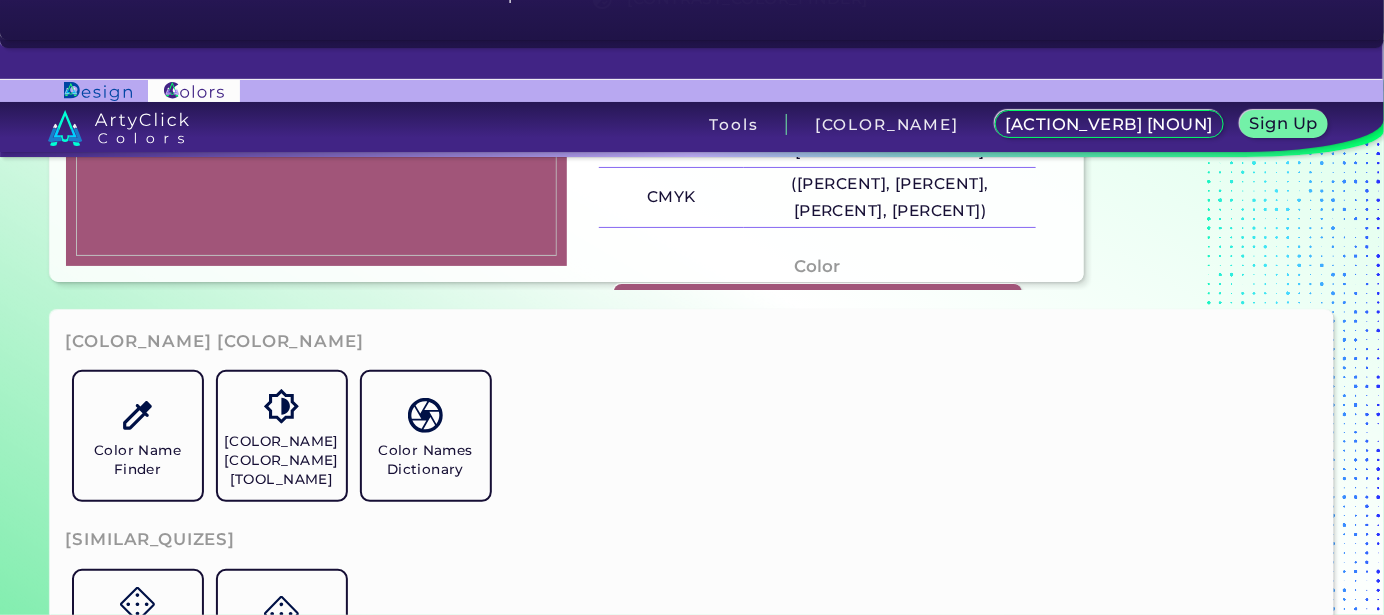 scroll, scrollTop: 400, scrollLeft: 0, axis: vertical 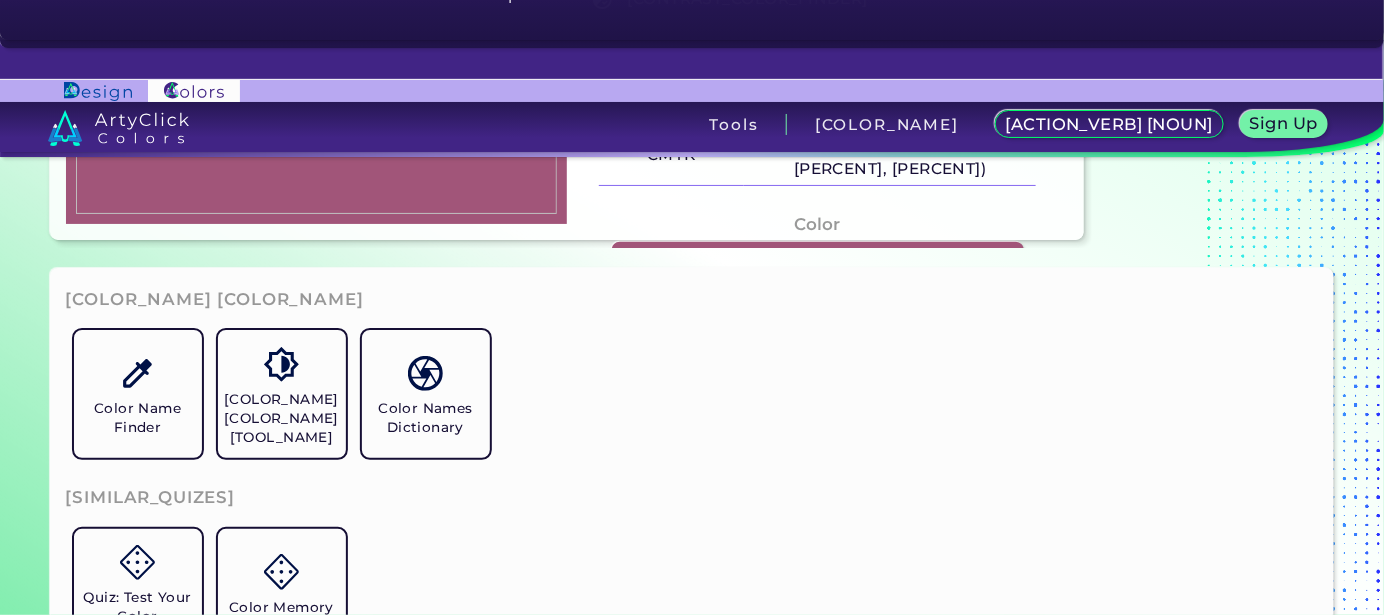 click at bounding box center [818, 257] 